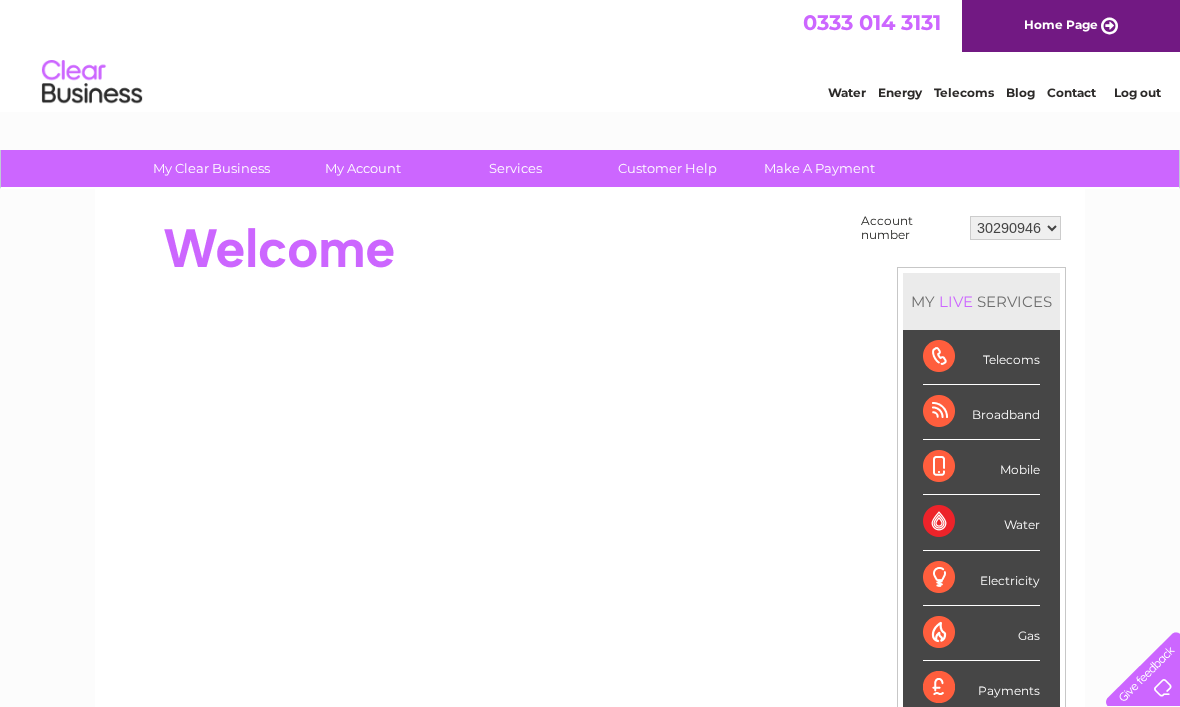 scroll, scrollTop: 0, scrollLeft: 0, axis: both 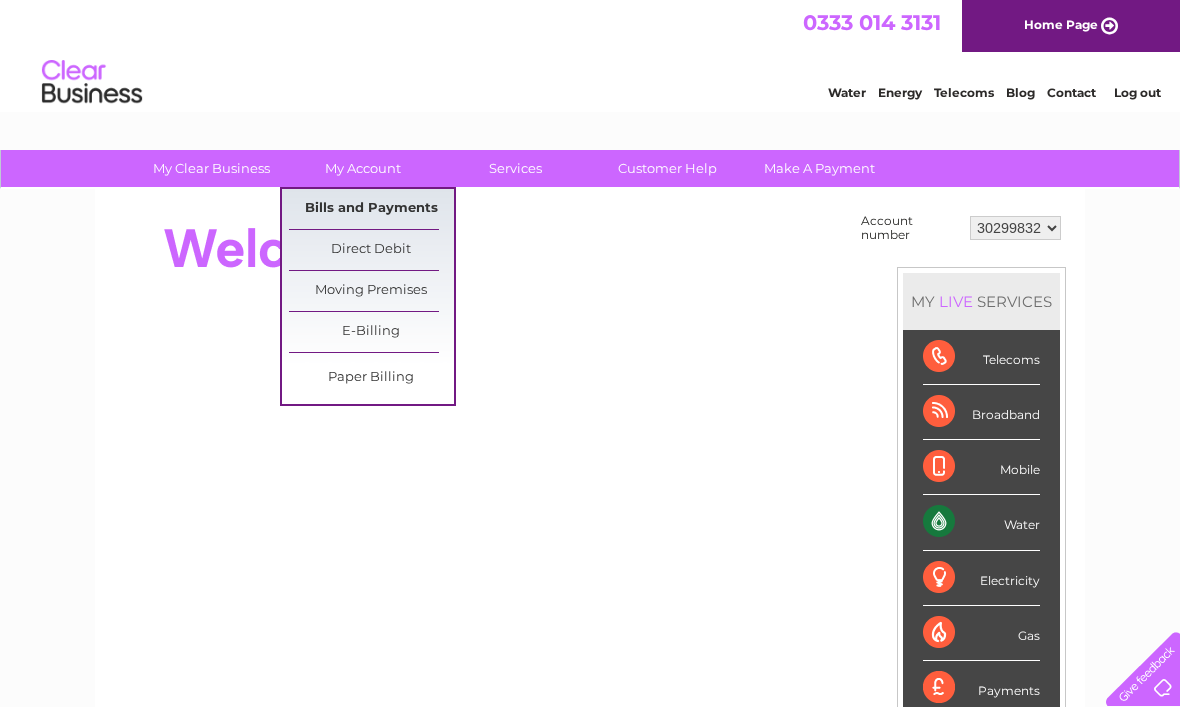 click on "Bills and Payments" at bounding box center [371, 209] 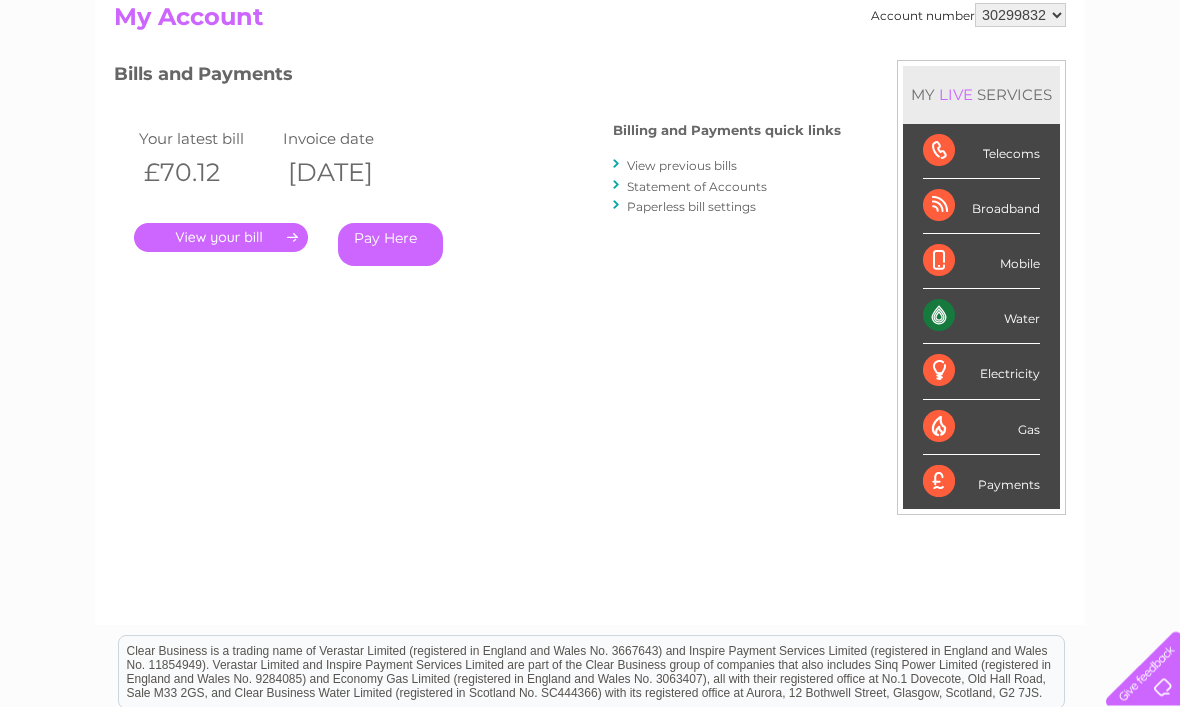 scroll, scrollTop: 226, scrollLeft: 0, axis: vertical 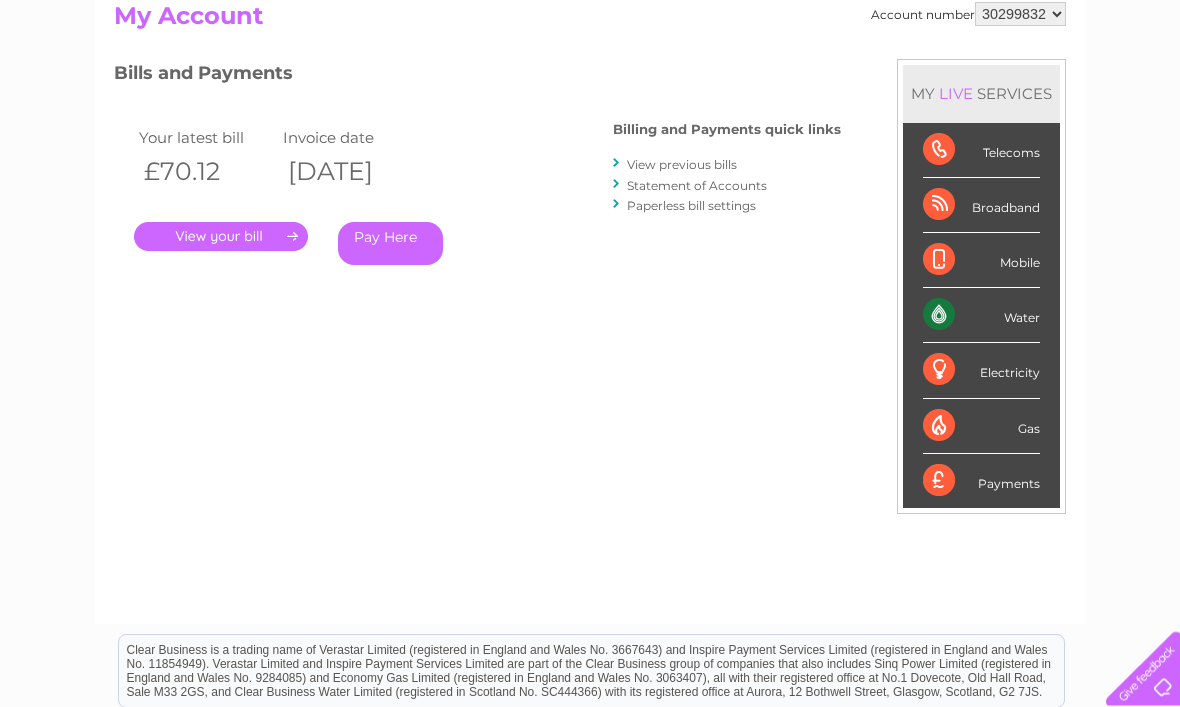 click on "." at bounding box center (221, 237) 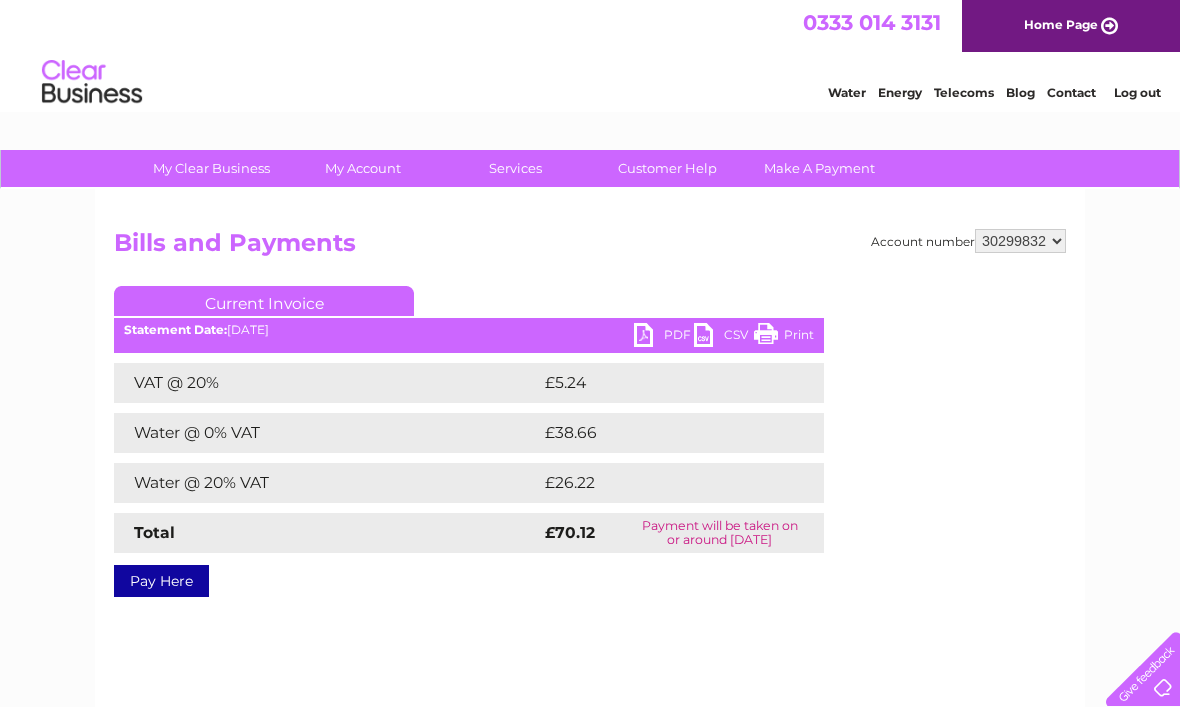 scroll, scrollTop: 0, scrollLeft: 0, axis: both 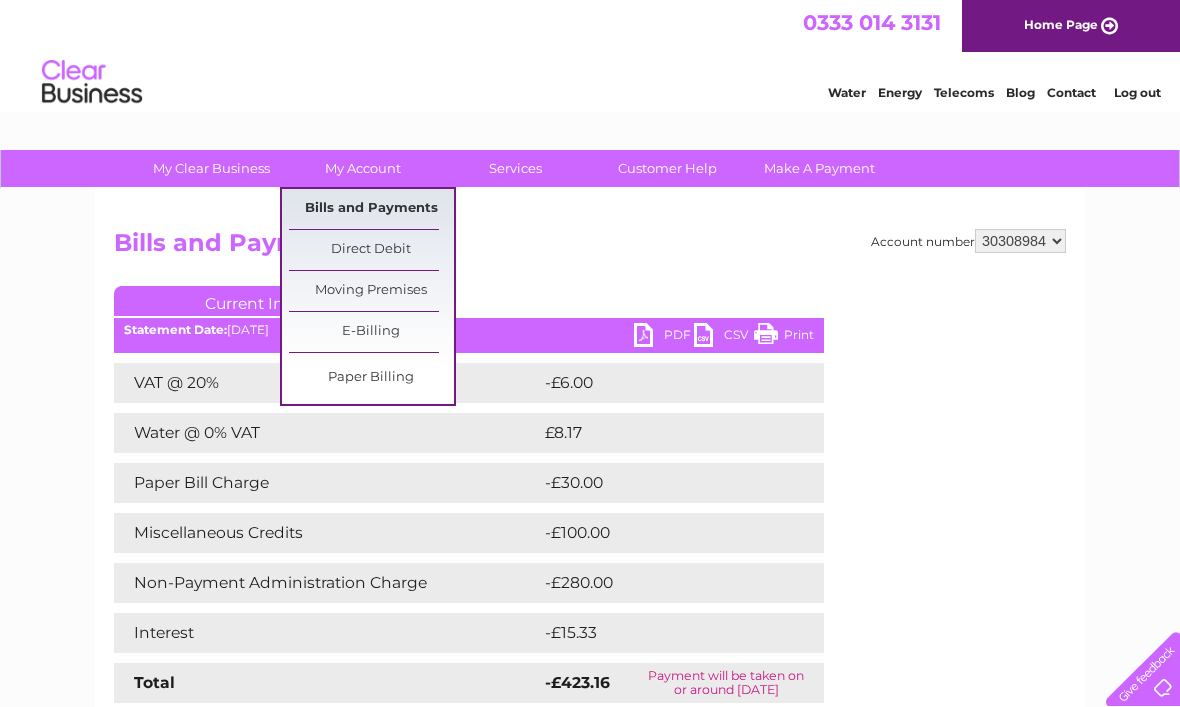 click on "Bills and Payments" at bounding box center [371, 209] 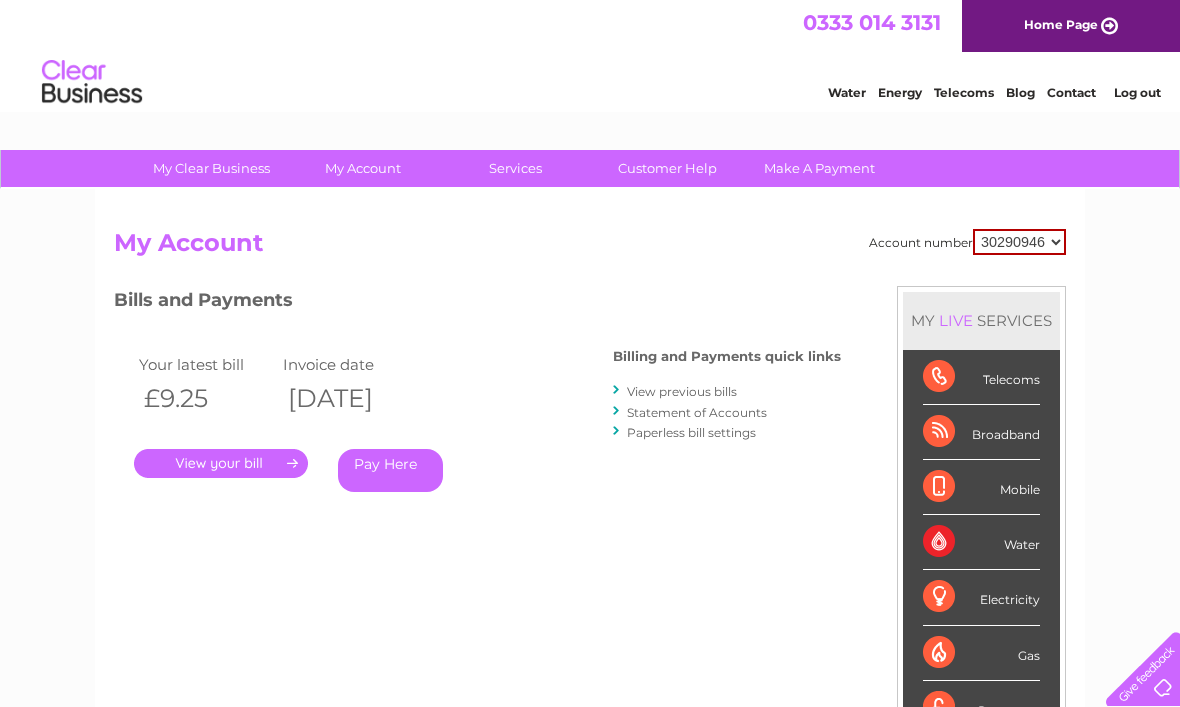 scroll, scrollTop: 0, scrollLeft: 0, axis: both 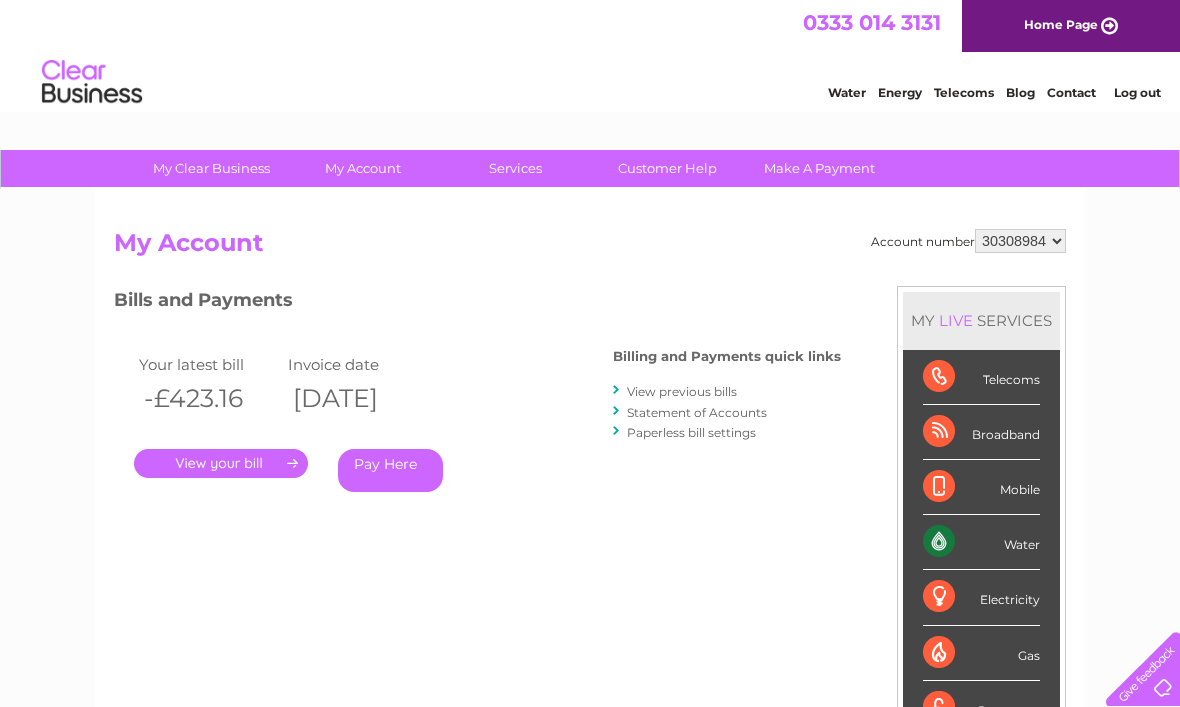 click on "." at bounding box center [221, 463] 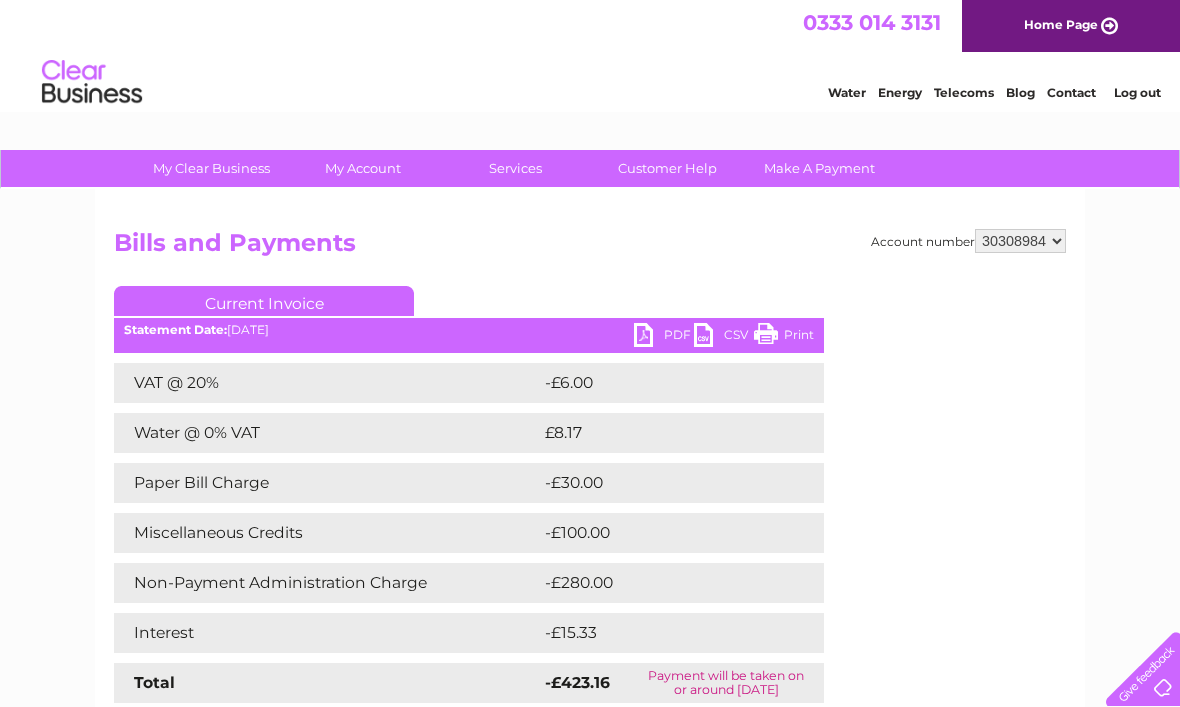 scroll, scrollTop: 0, scrollLeft: 0, axis: both 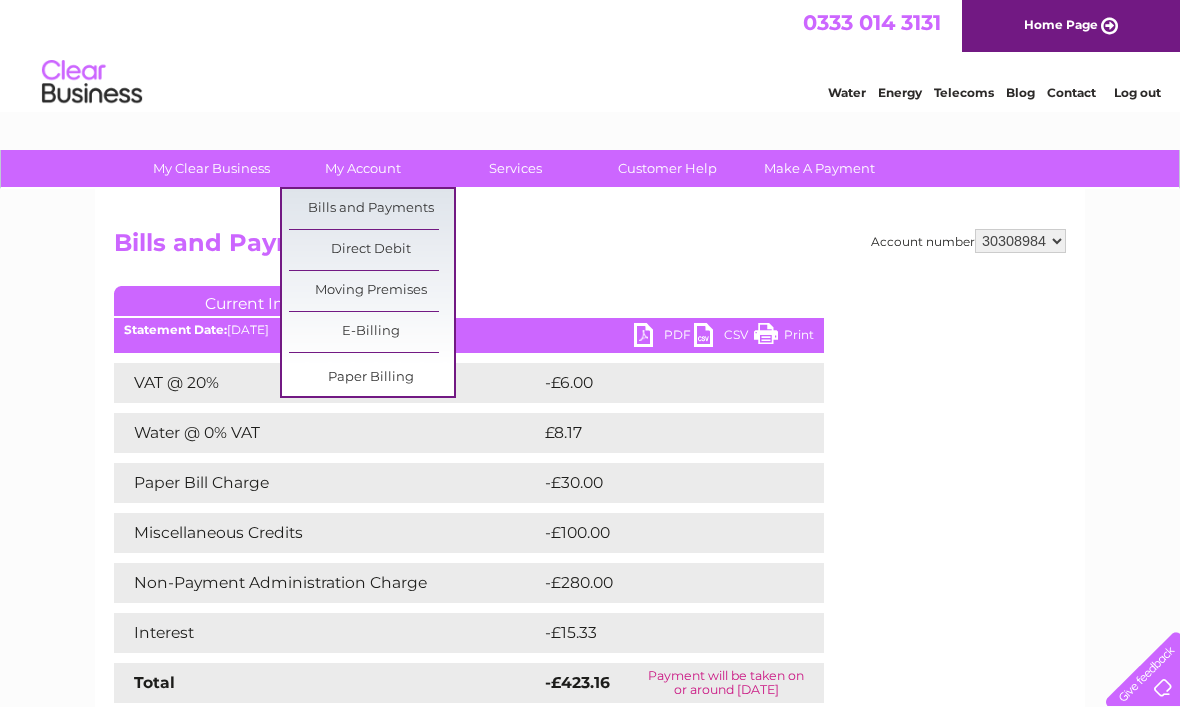 click on "Bills and Payments" at bounding box center (590, 248) 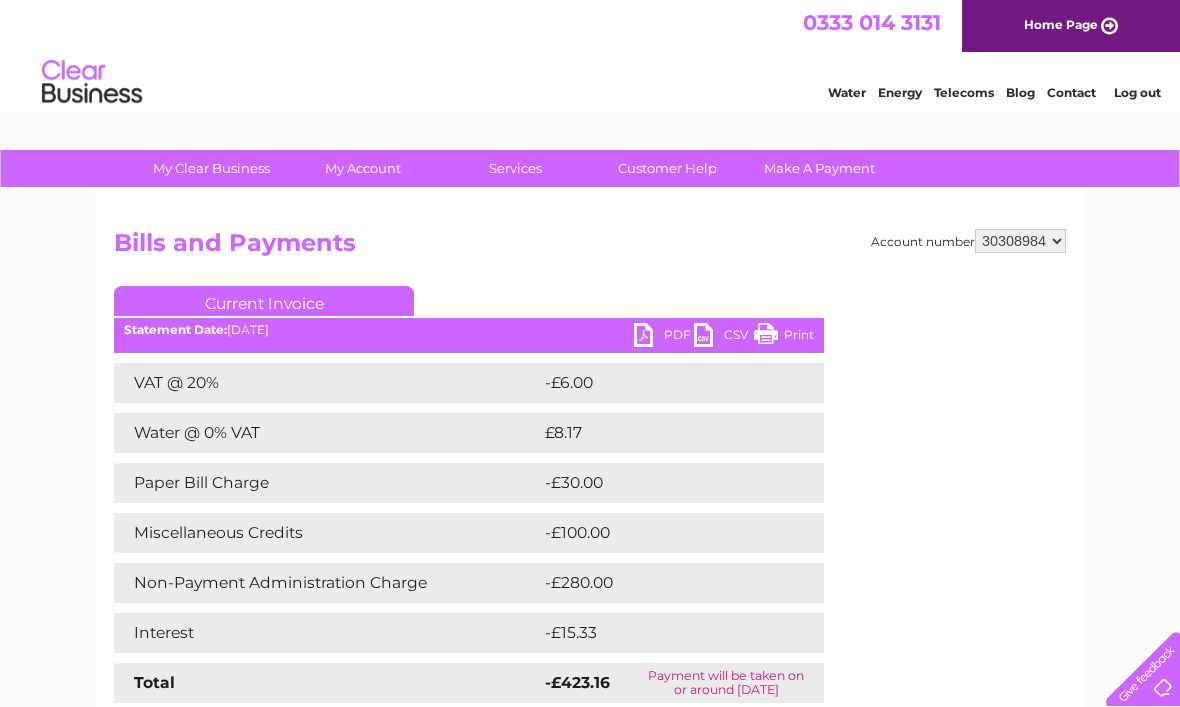 click on "PDF" at bounding box center [664, 337] 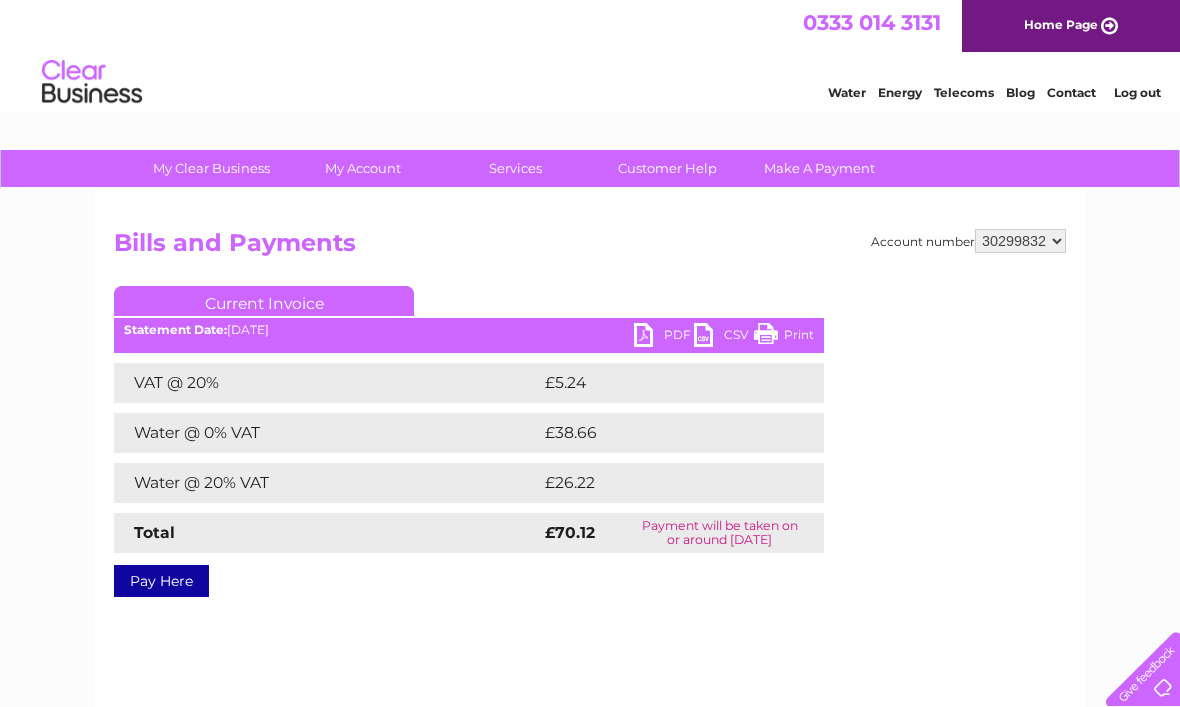 scroll, scrollTop: 0, scrollLeft: 0, axis: both 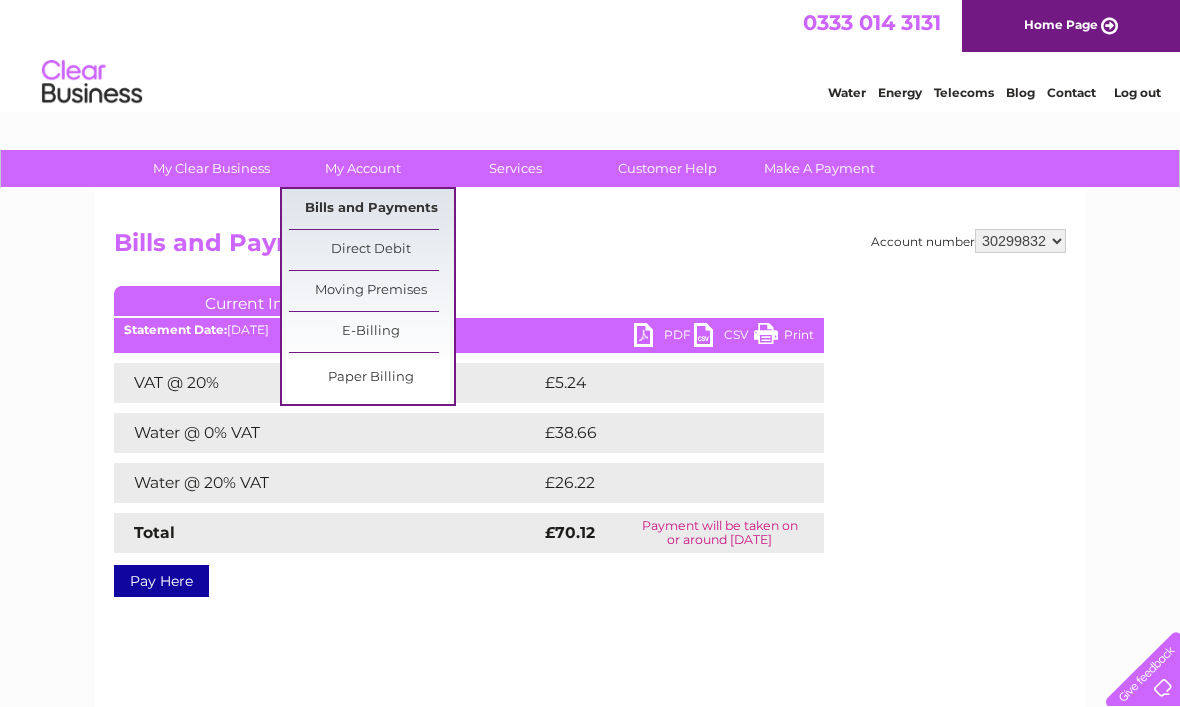 click on "Bills and Payments" at bounding box center (371, 209) 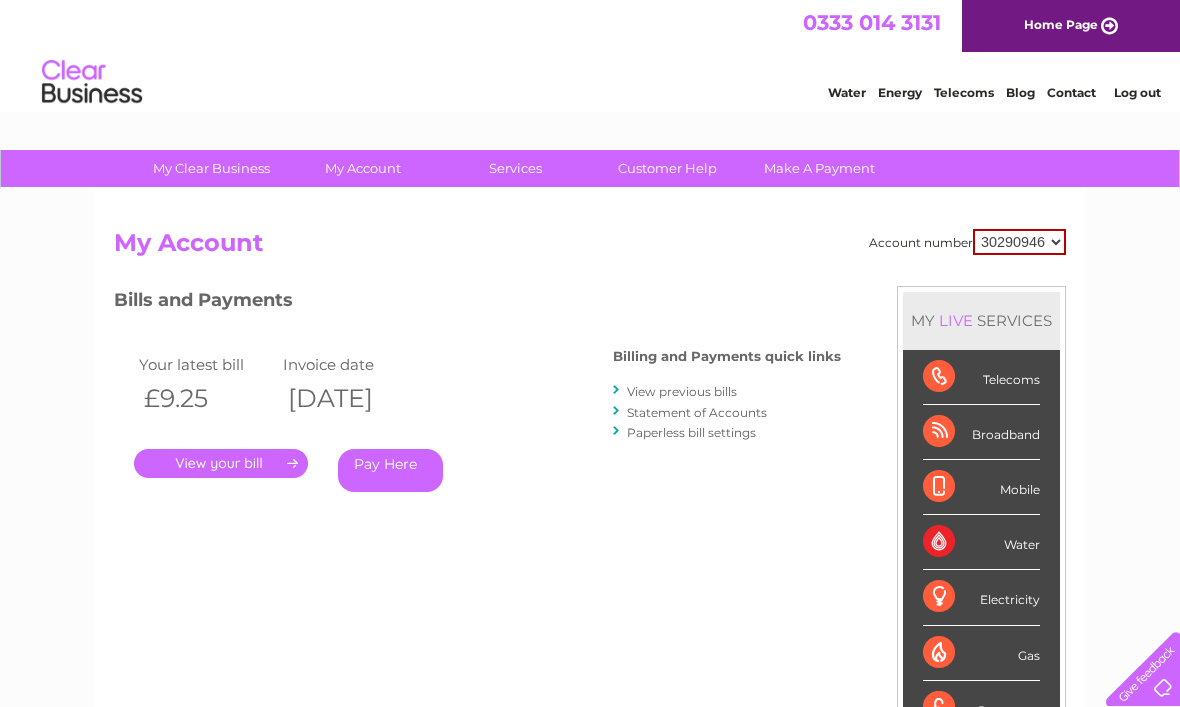 scroll, scrollTop: 0, scrollLeft: 0, axis: both 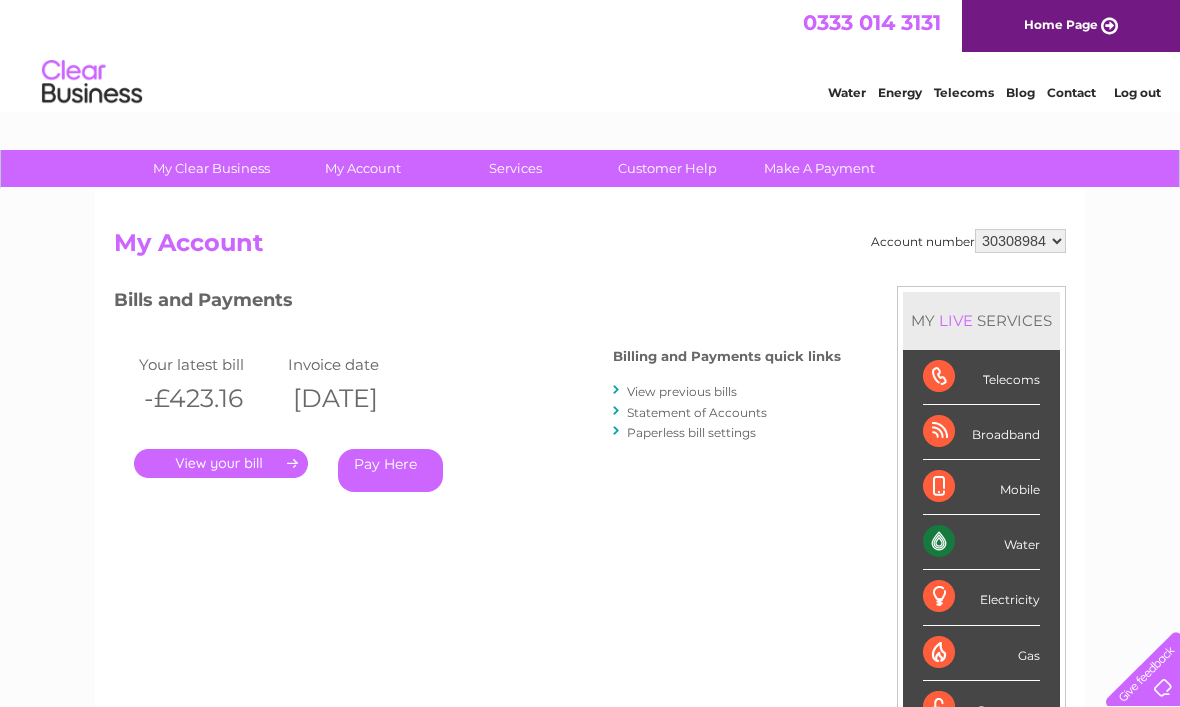 click on "." at bounding box center [221, 463] 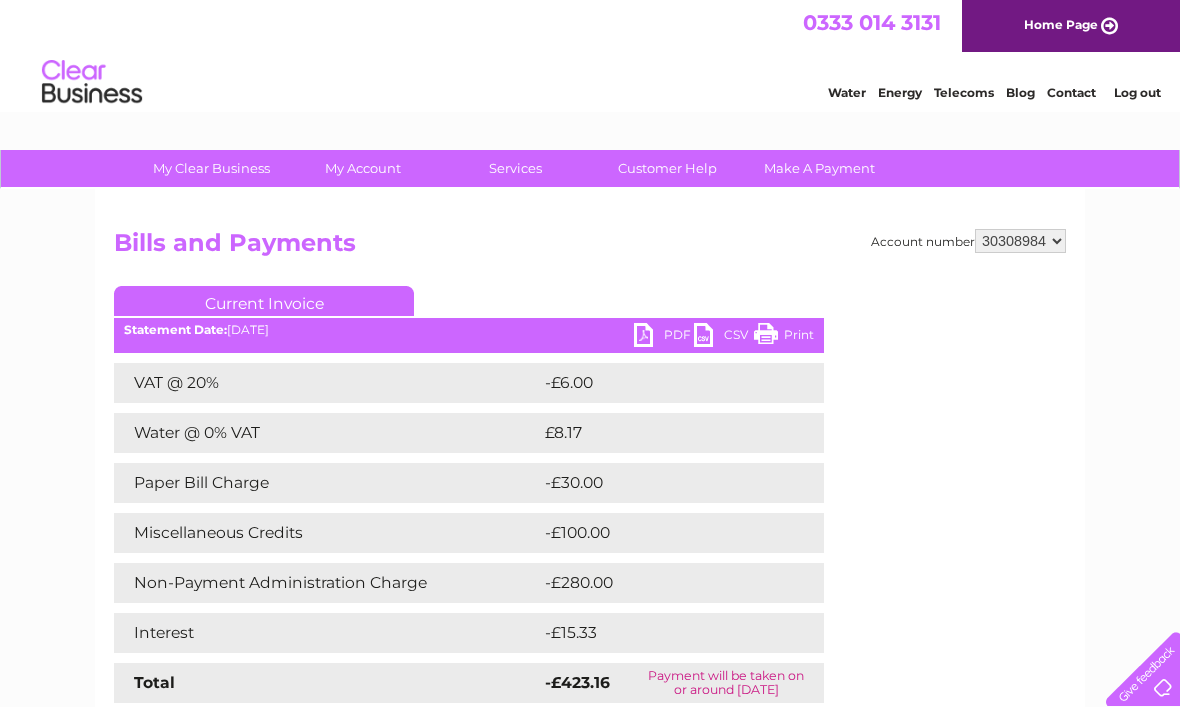 scroll, scrollTop: 0, scrollLeft: 0, axis: both 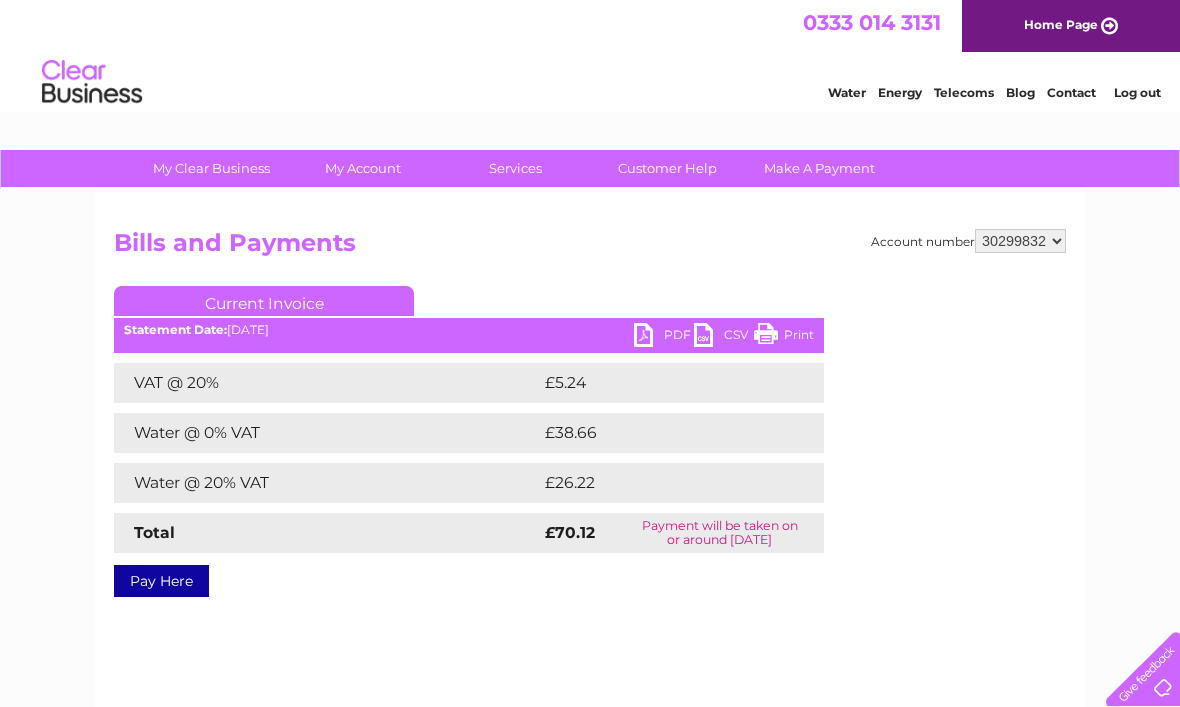 click on "PDF" at bounding box center [664, 337] 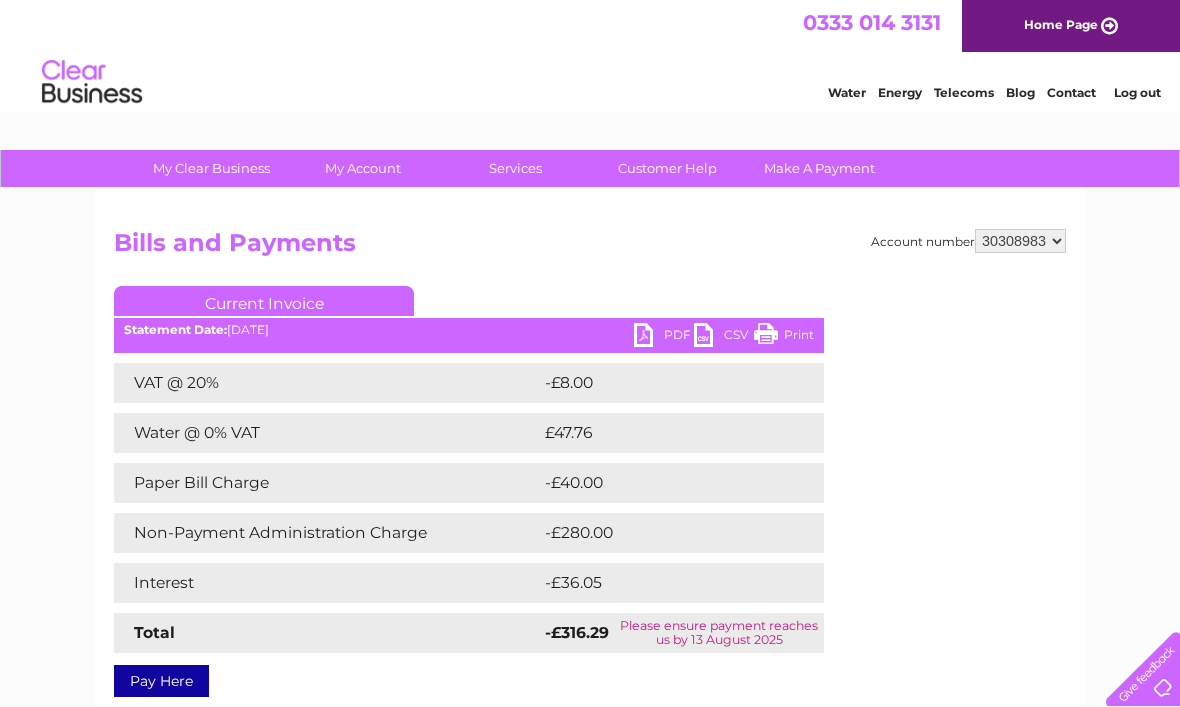 scroll, scrollTop: 0, scrollLeft: 0, axis: both 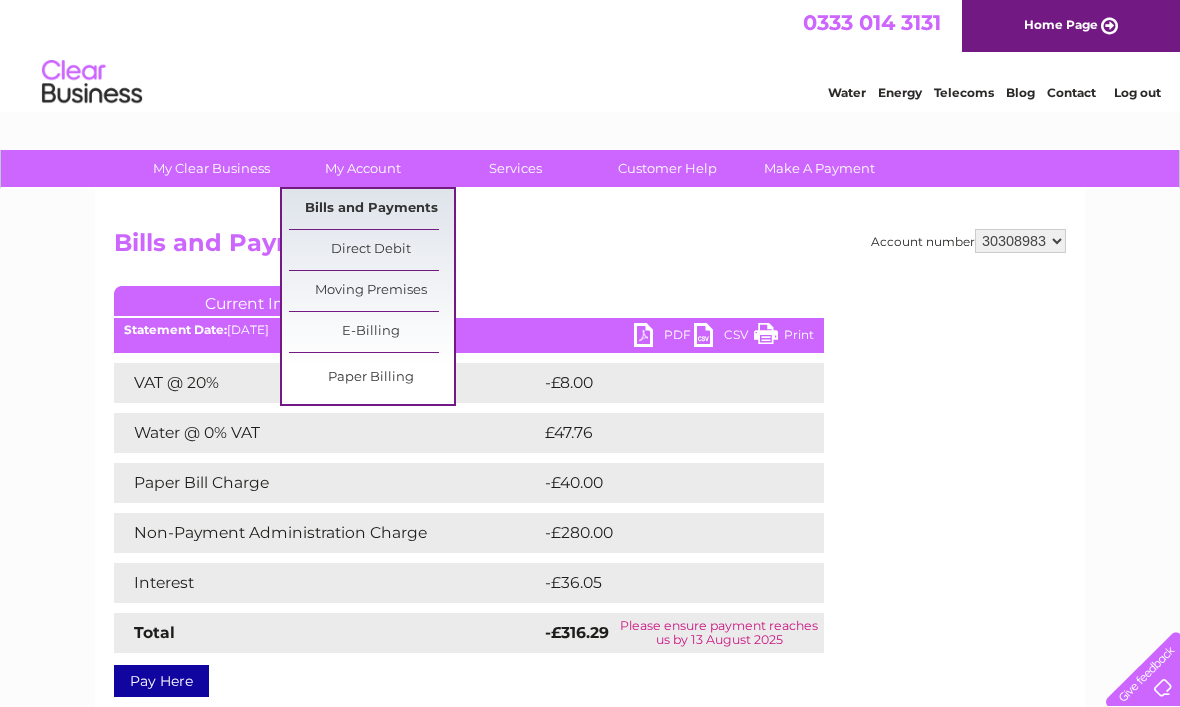 click on "Bills and Payments" at bounding box center (371, 209) 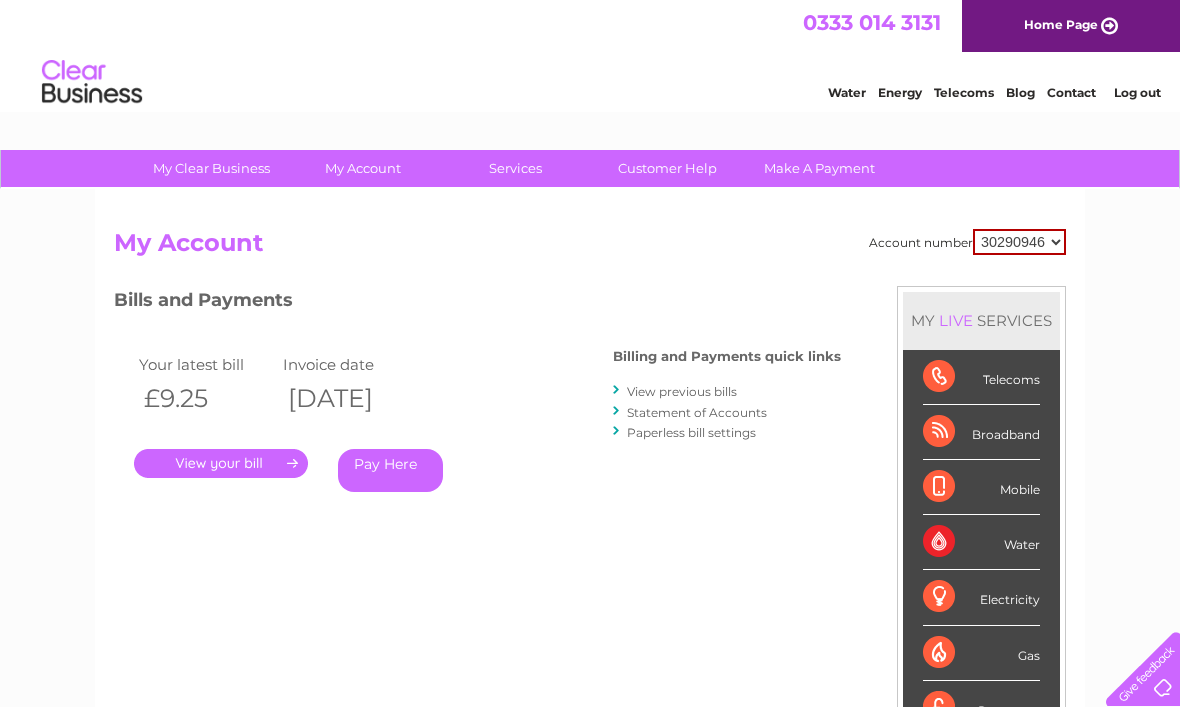 scroll, scrollTop: 0, scrollLeft: 0, axis: both 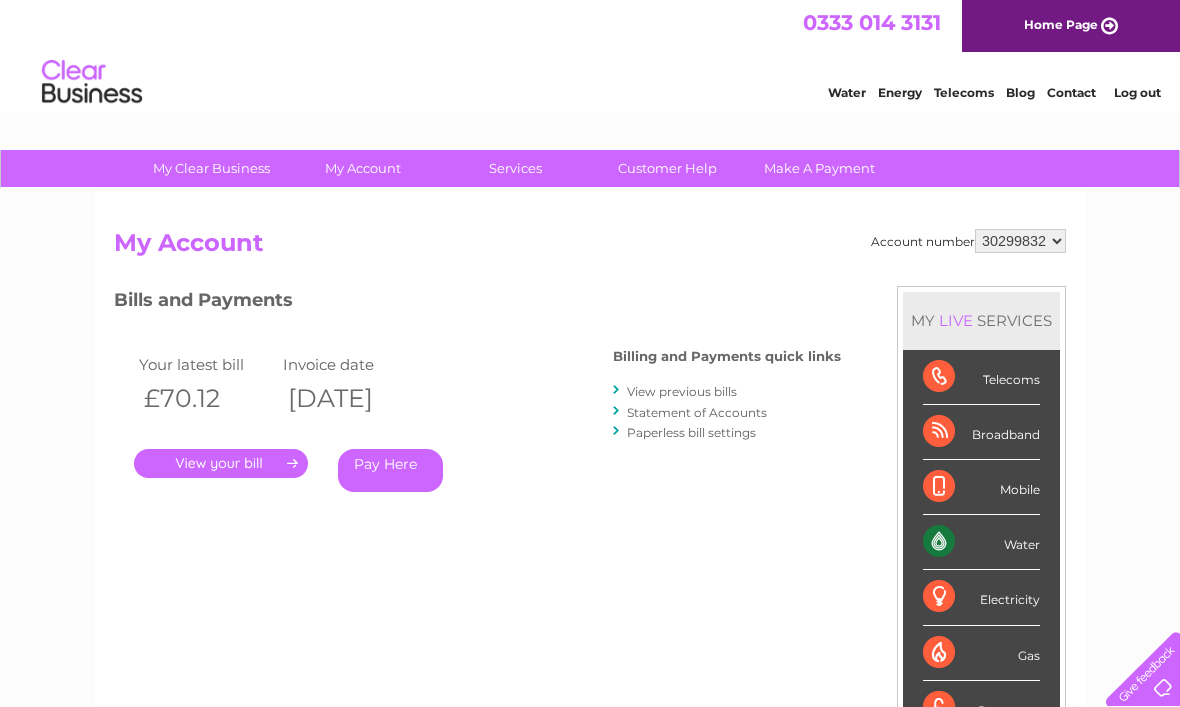 click on "30290946
30299832
30308983
30308984" at bounding box center [1020, 241] 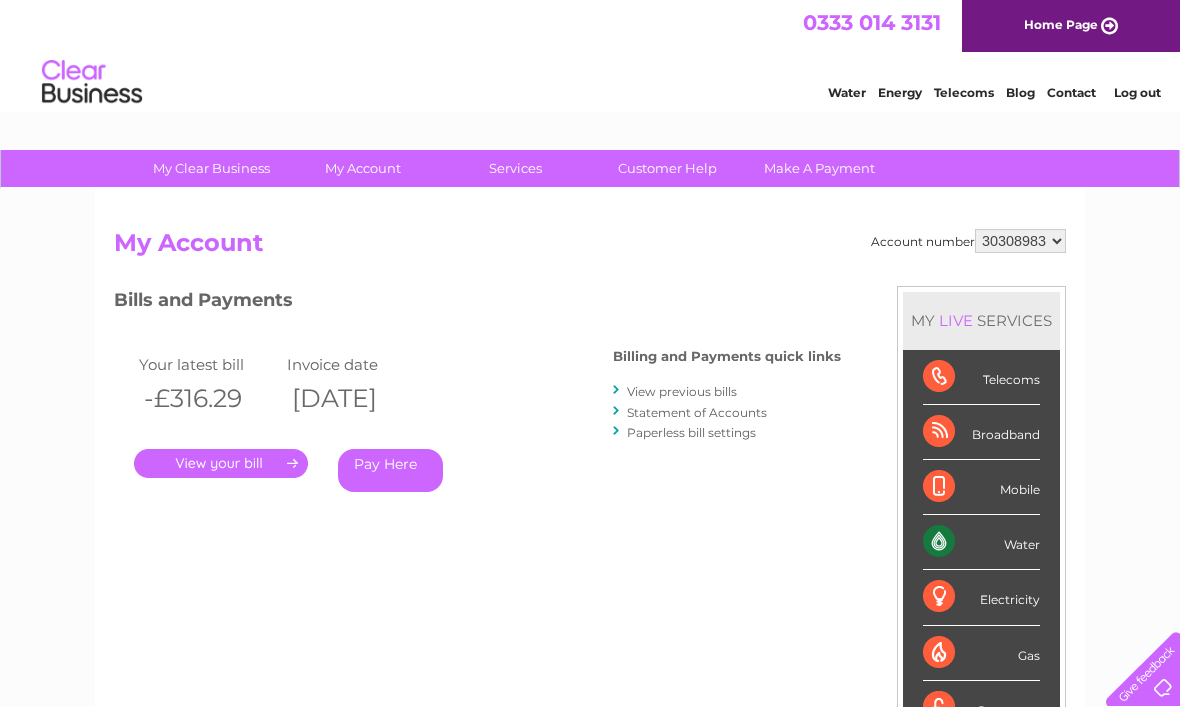 scroll, scrollTop: 0, scrollLeft: 0, axis: both 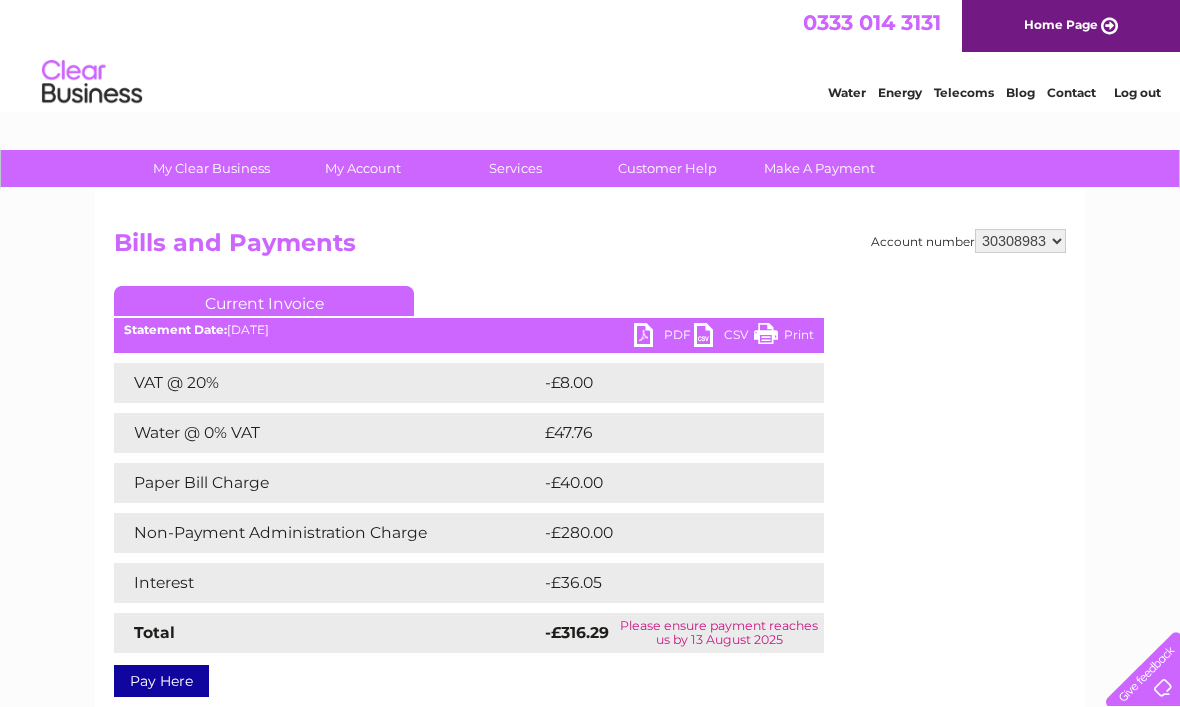 click on "PDF" at bounding box center [664, 337] 